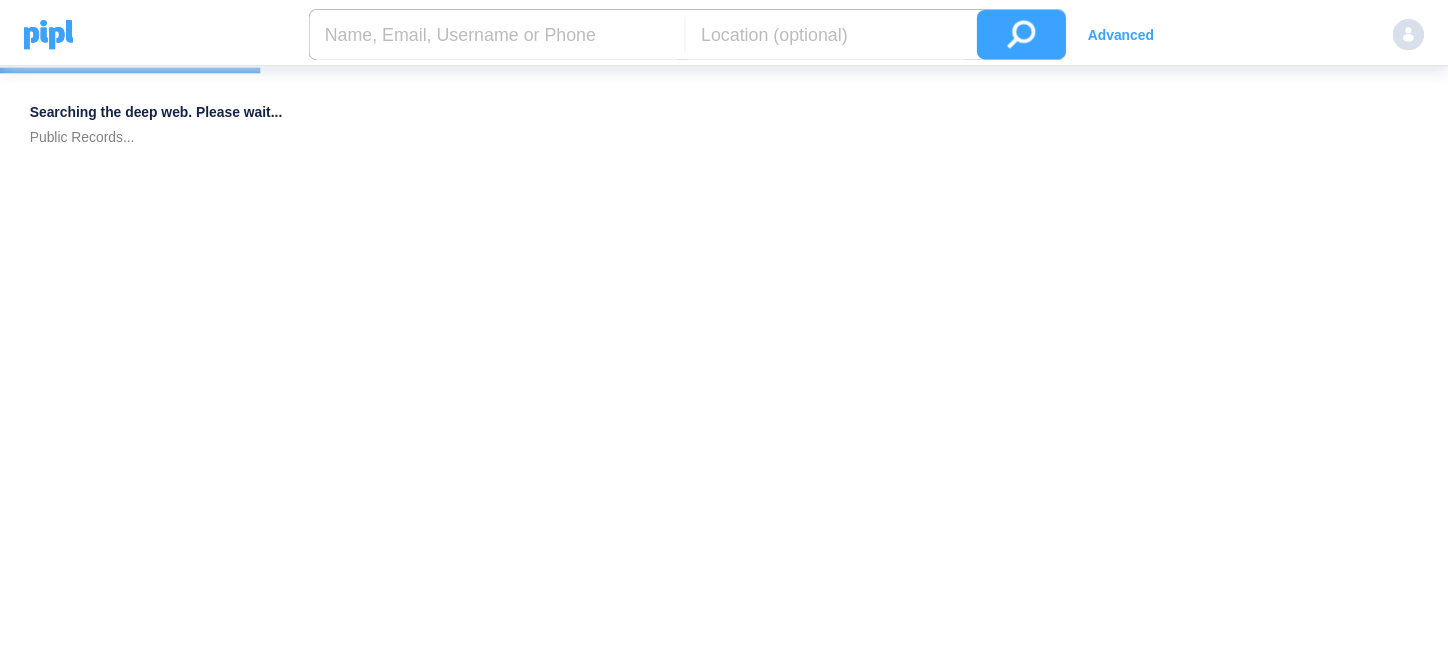 scroll, scrollTop: 0, scrollLeft: 0, axis: both 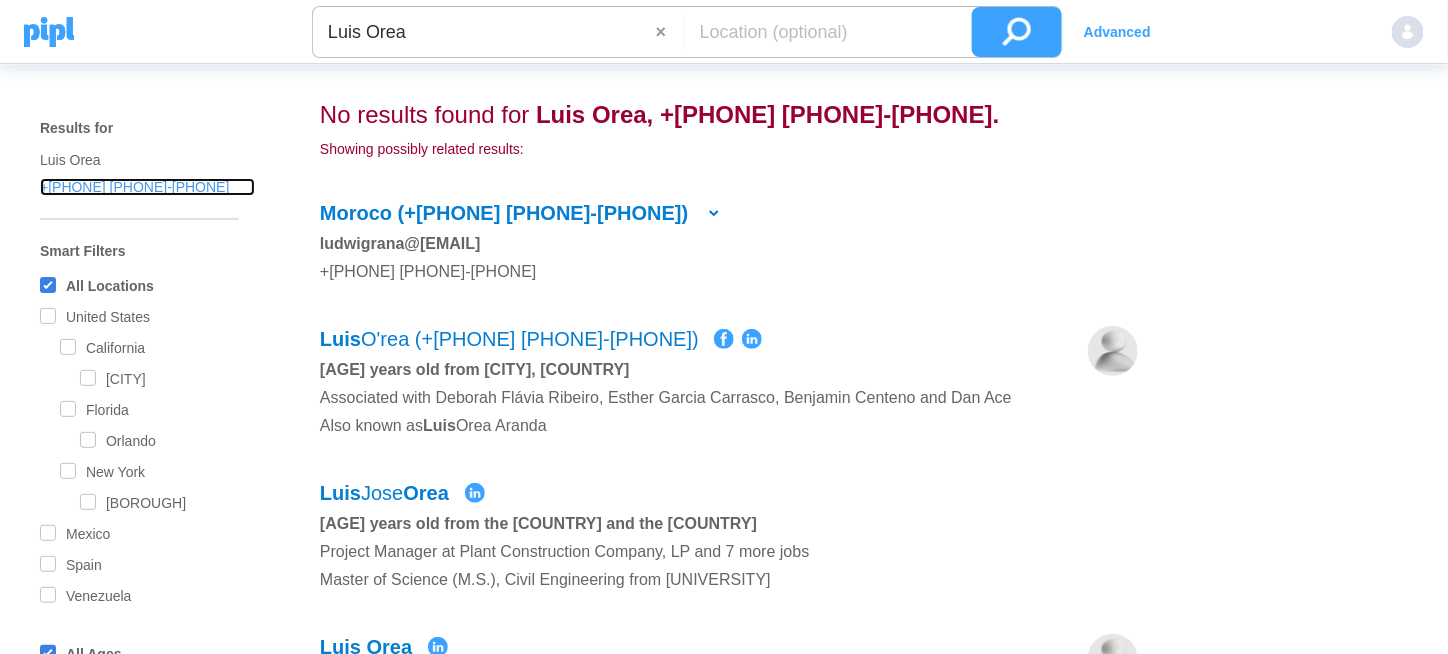 click on "+[PHONE] [PHONE]-[PHONE]" at bounding box center (147, 160) 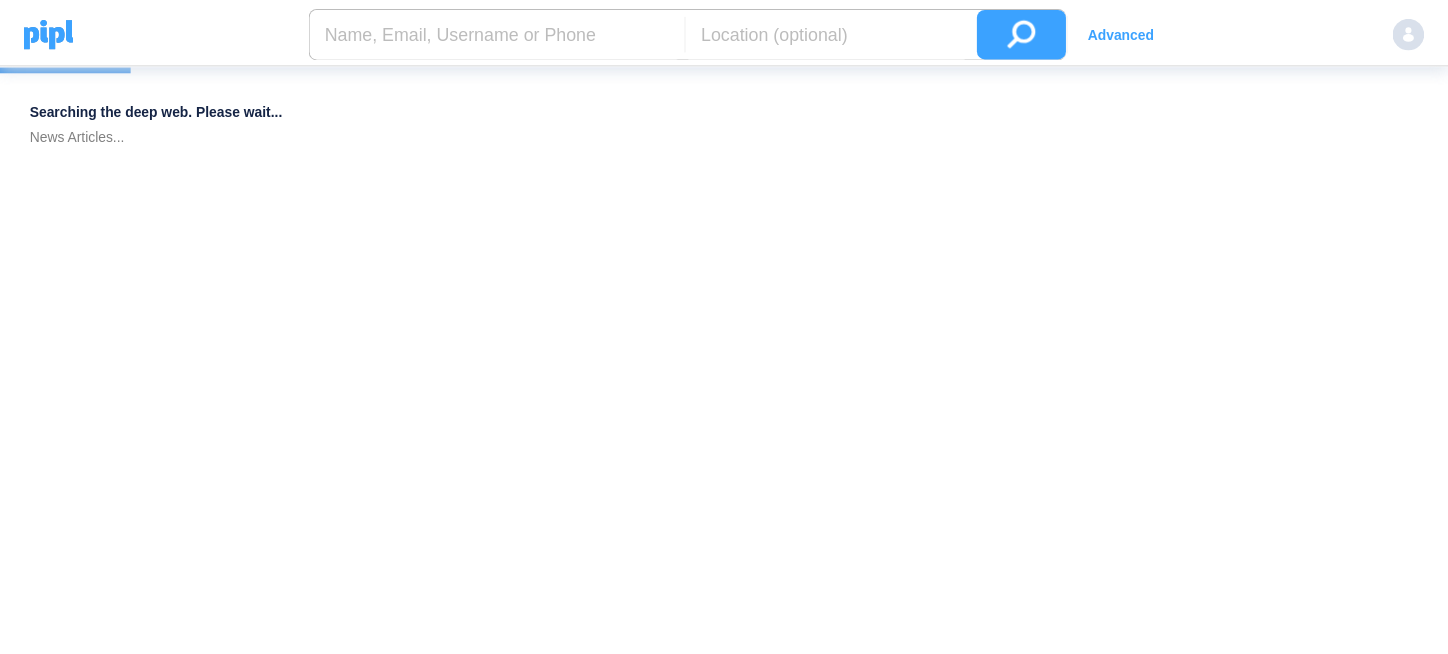 scroll, scrollTop: 0, scrollLeft: 0, axis: both 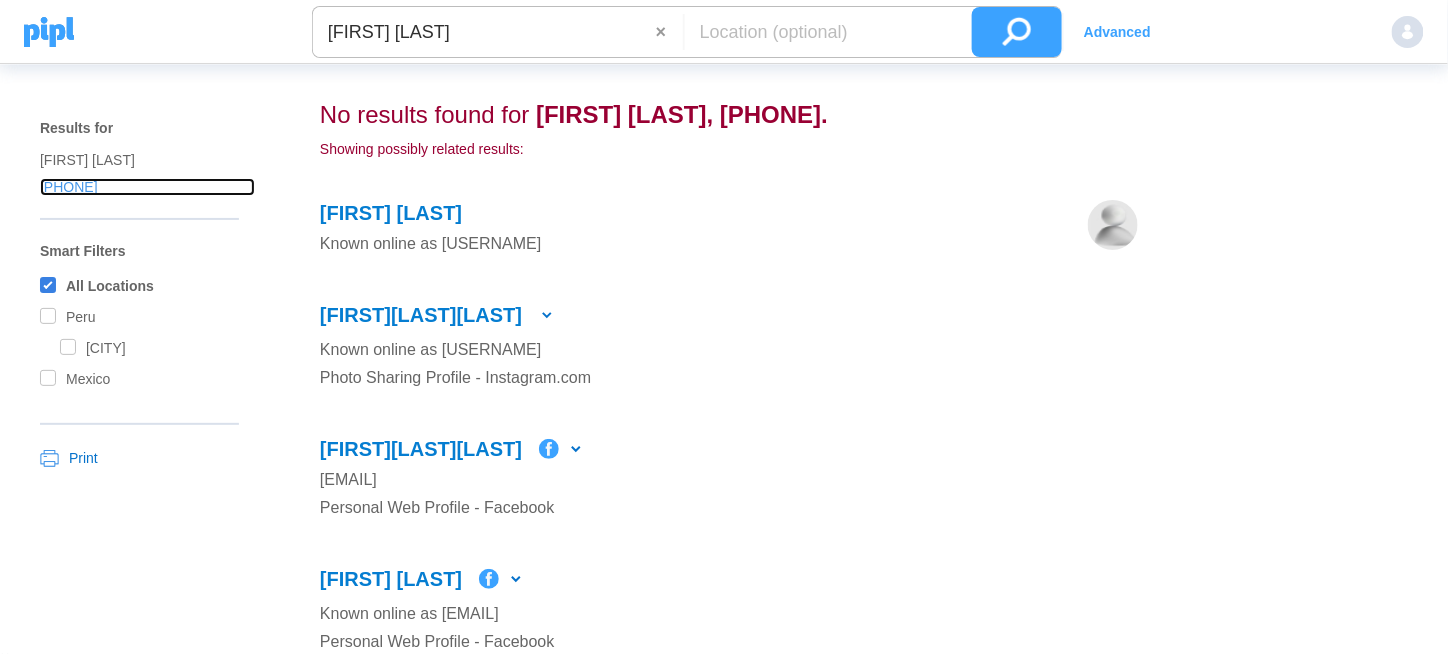 click on "[PHONE]" at bounding box center (147, 160) 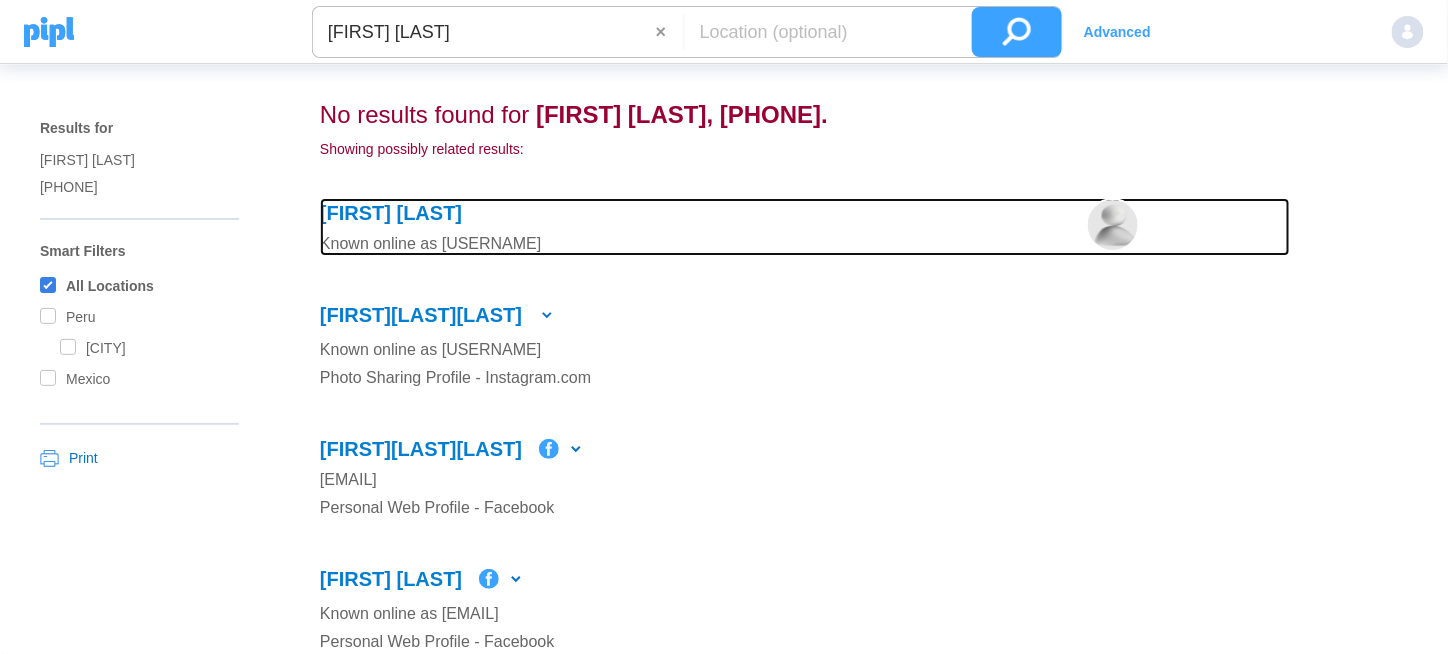 click on "Known online as [EMAIL]" at bounding box center [703, 244] 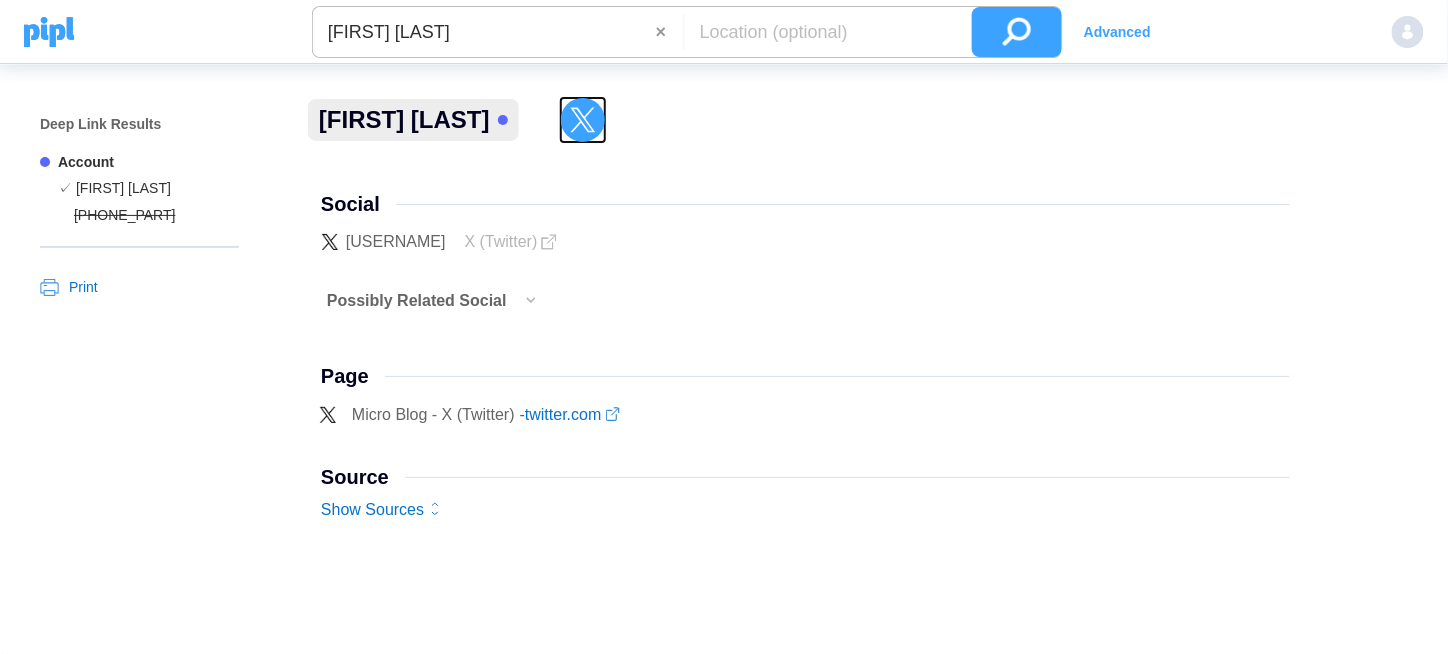 click at bounding box center (583, 120) 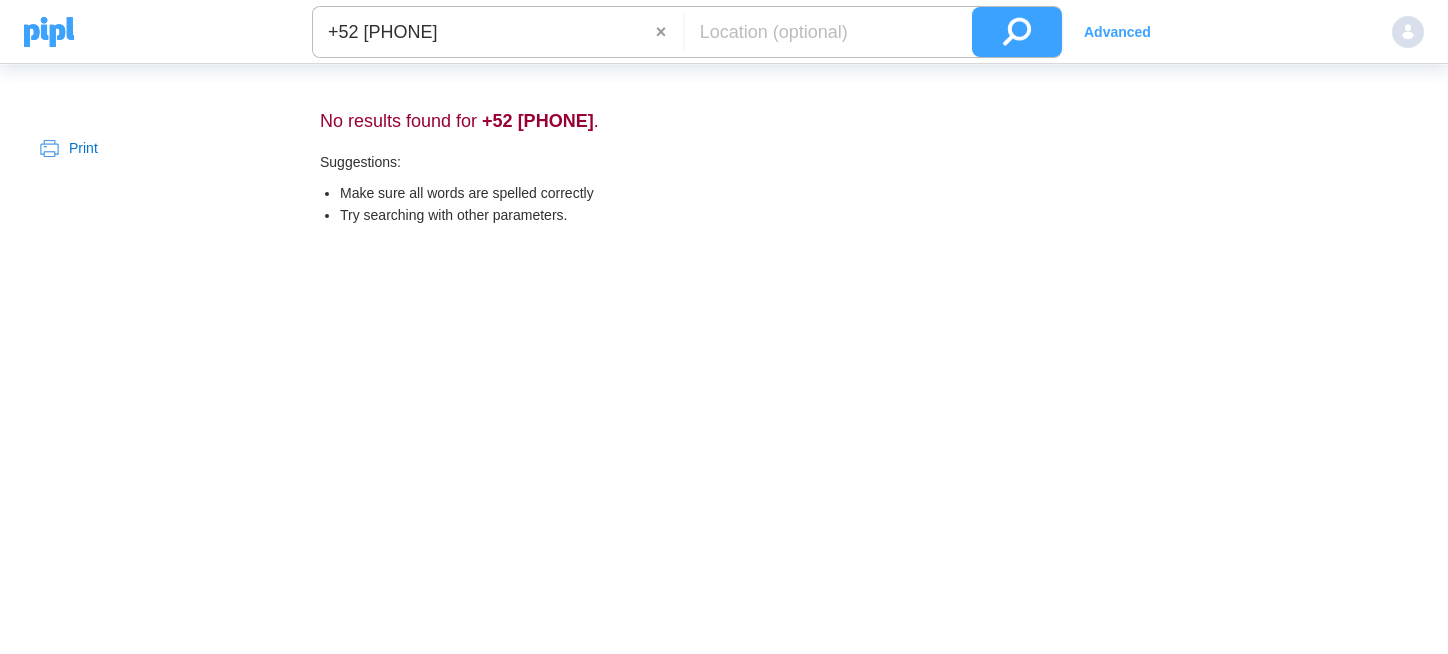 scroll, scrollTop: 0, scrollLeft: 0, axis: both 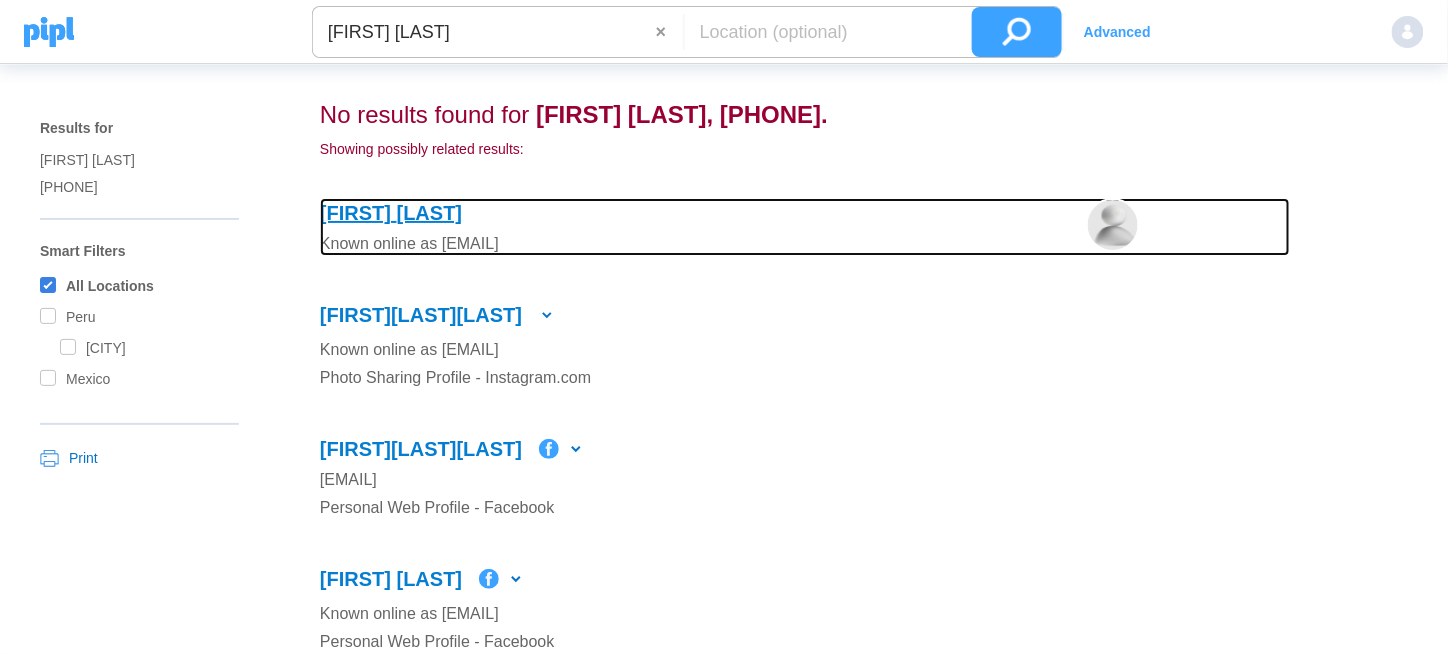 click on "Chirinos" at bounding box center [430, 213] 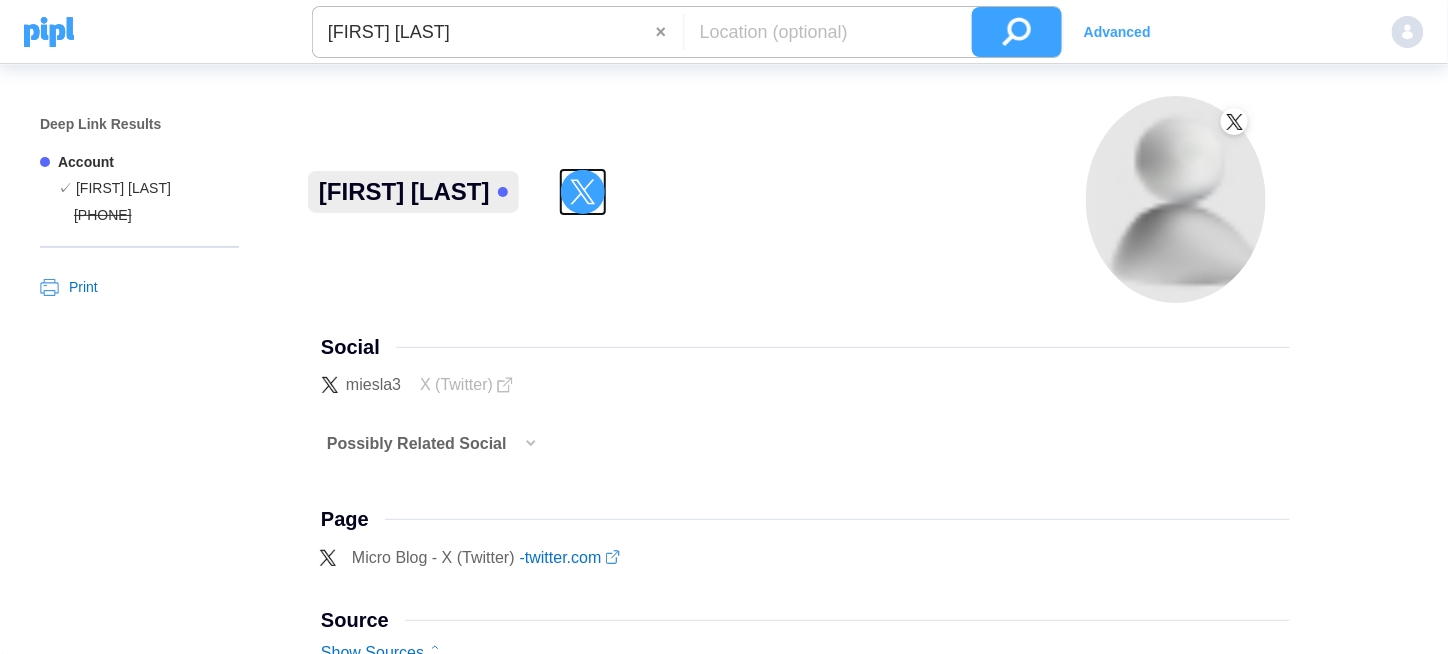 click at bounding box center (583, 191) 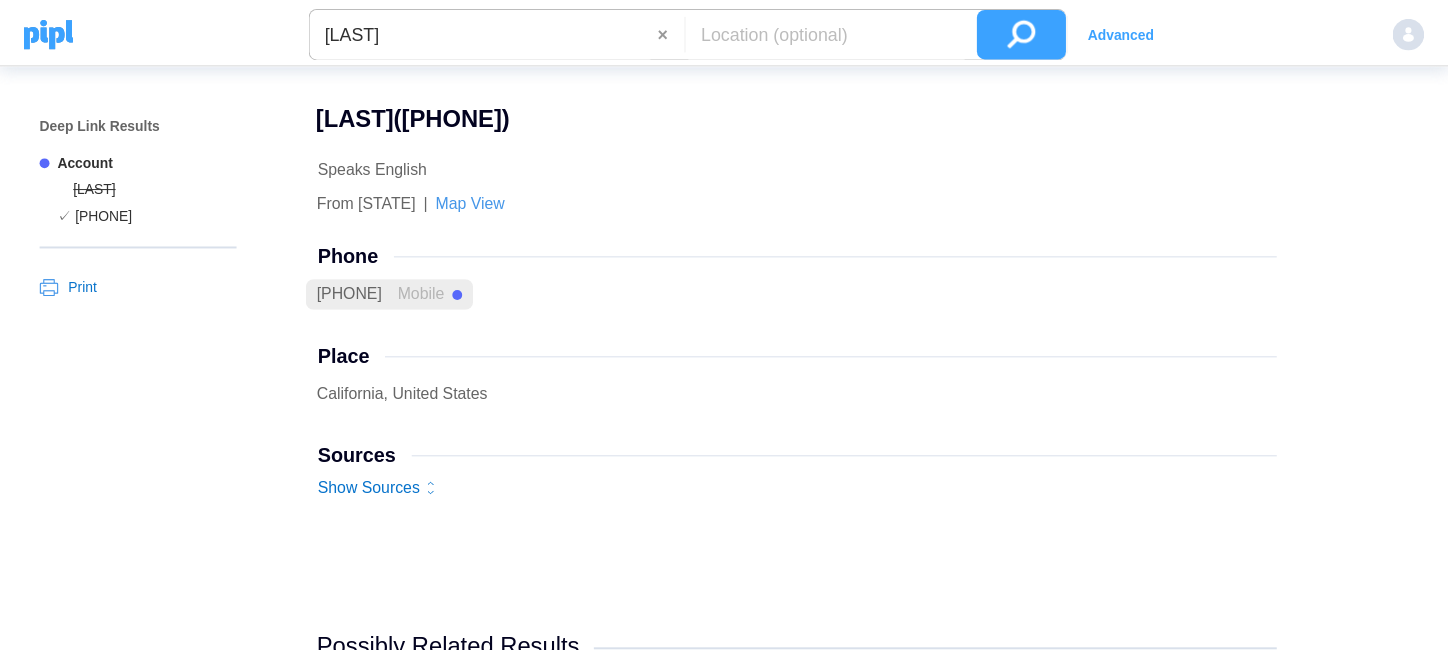 scroll, scrollTop: 0, scrollLeft: 0, axis: both 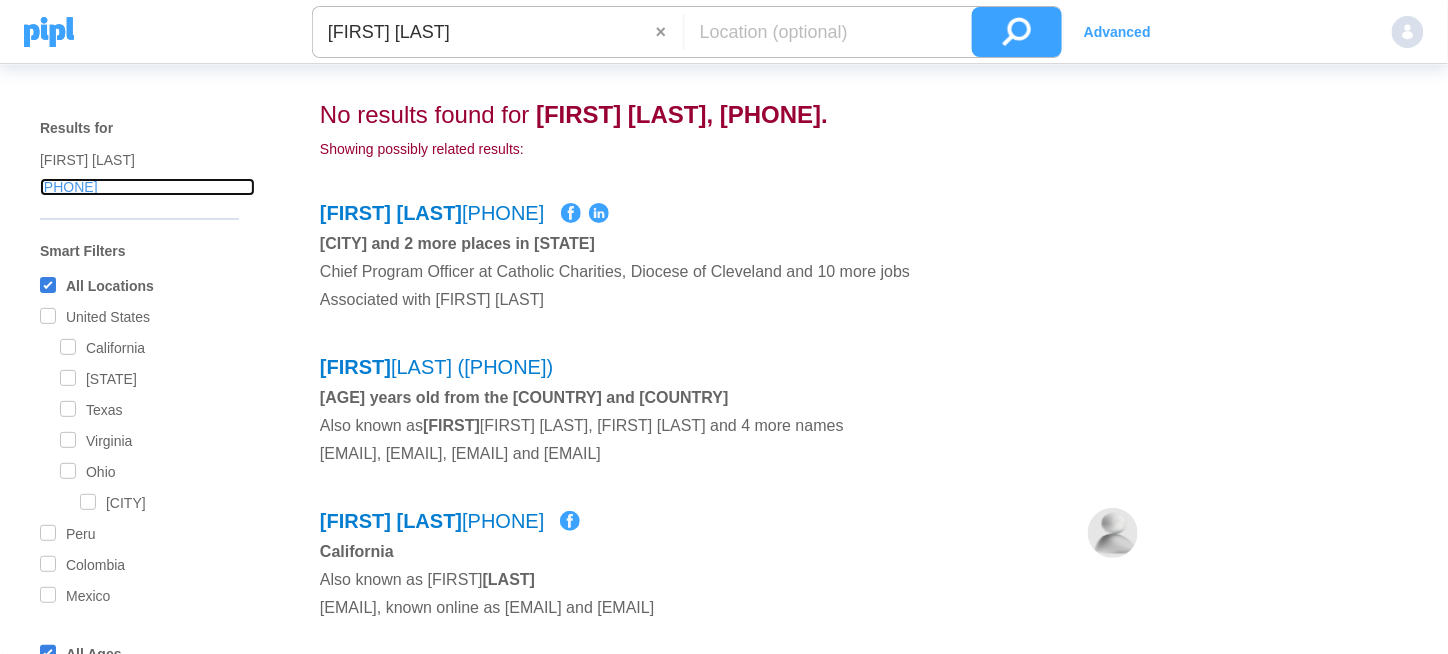 click on "[PHONE]" at bounding box center [147, 160] 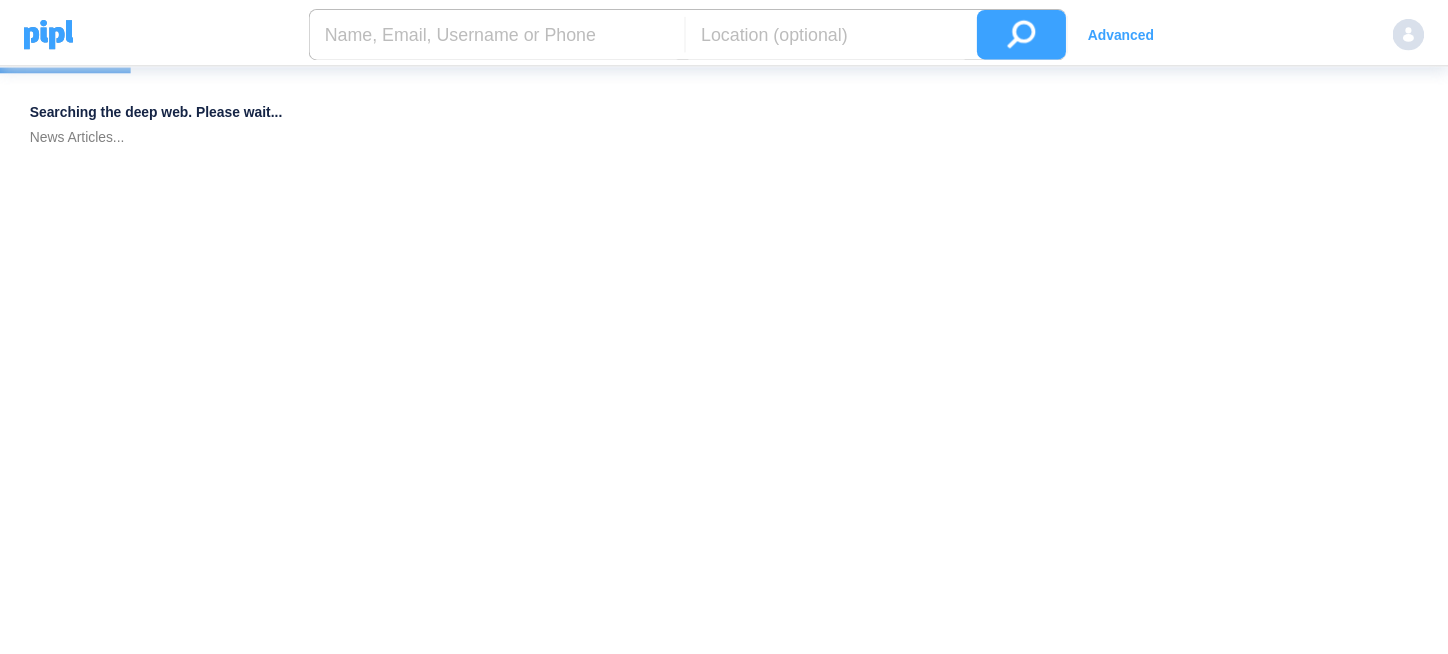 scroll, scrollTop: 0, scrollLeft: 0, axis: both 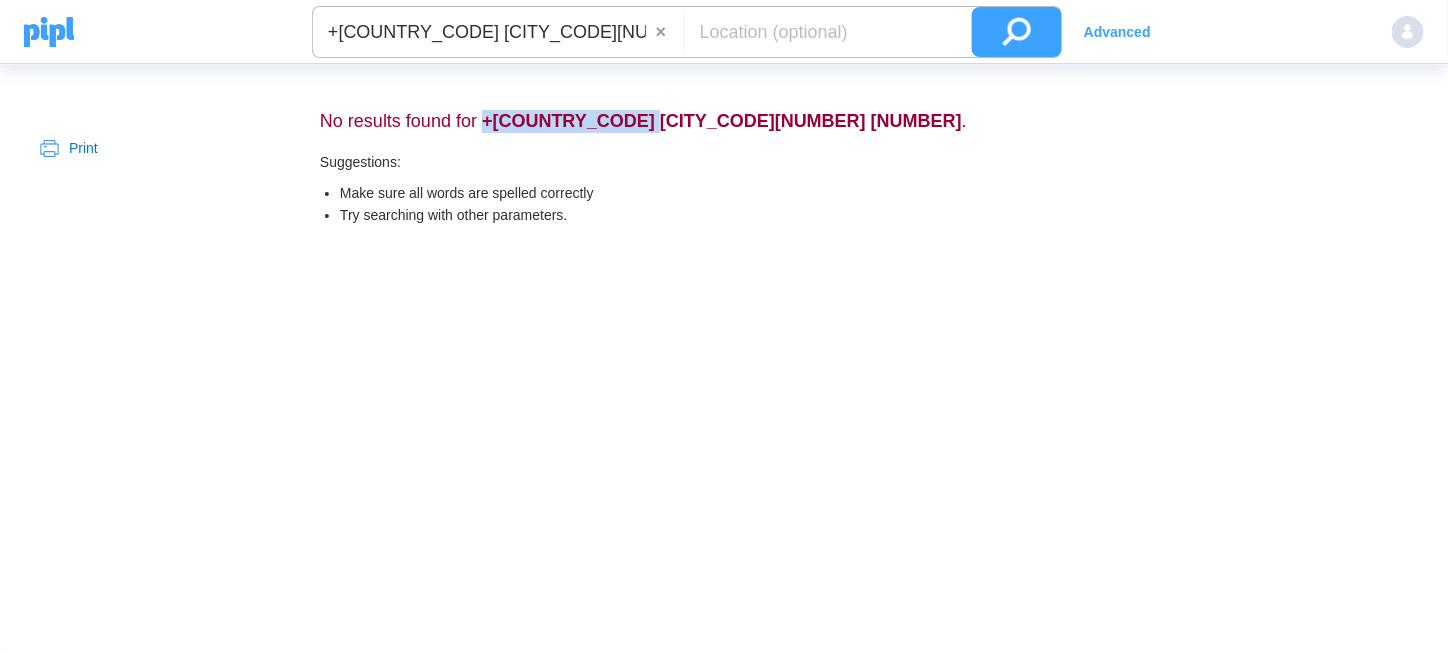 drag, startPoint x: 640, startPoint y: 115, endPoint x: 502, endPoint y: 124, distance: 138.29317 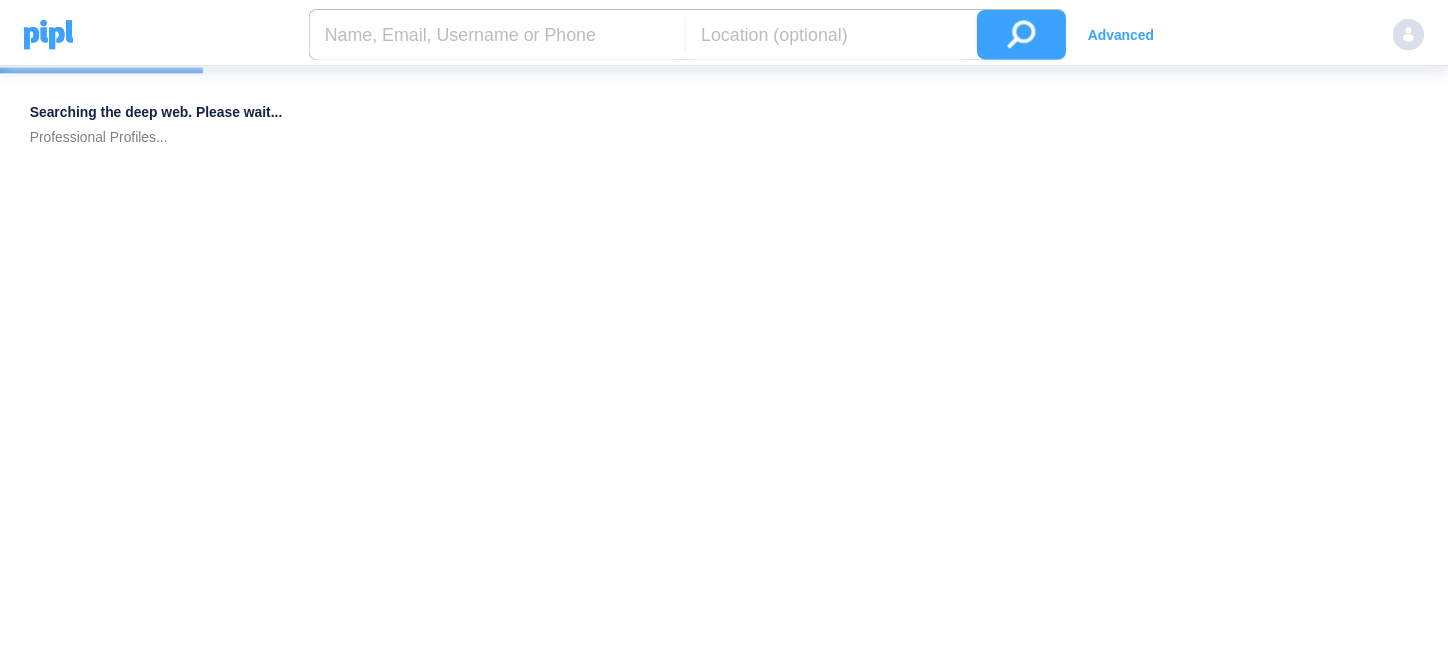 scroll, scrollTop: 0, scrollLeft: 0, axis: both 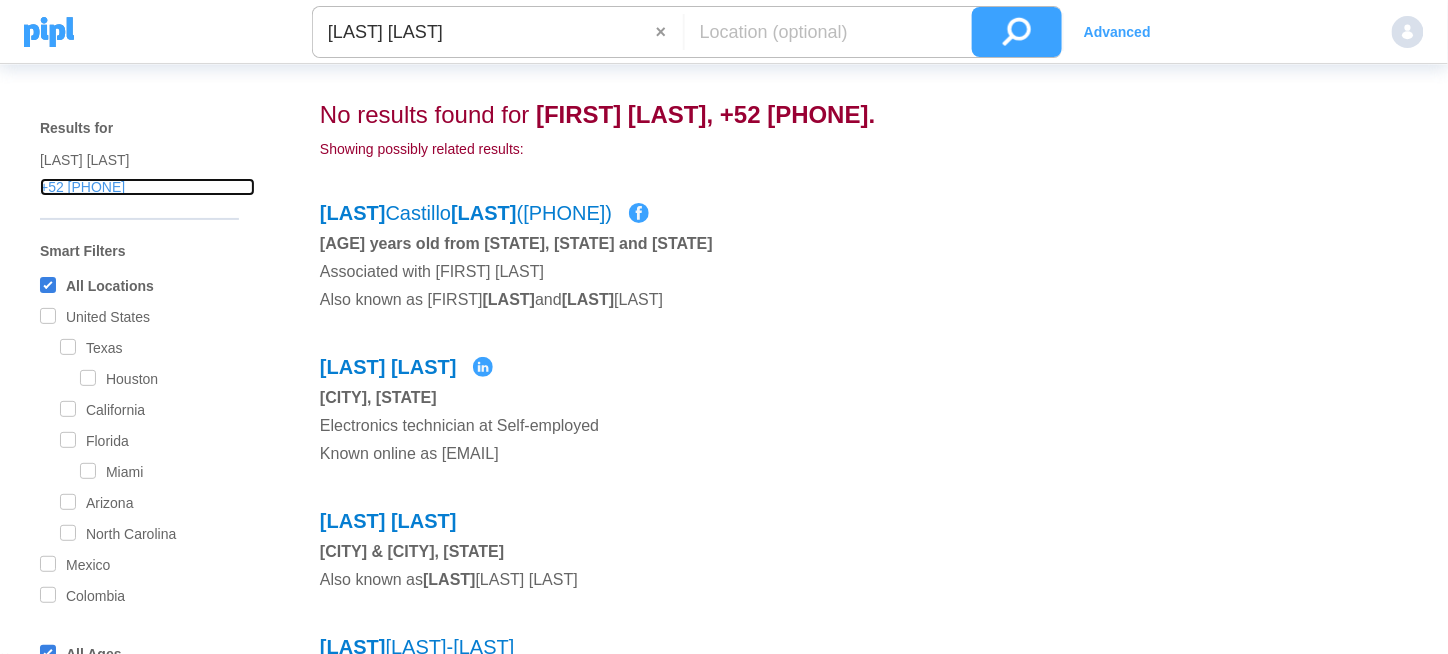 click on "+52 [PHONE]" at bounding box center [147, 160] 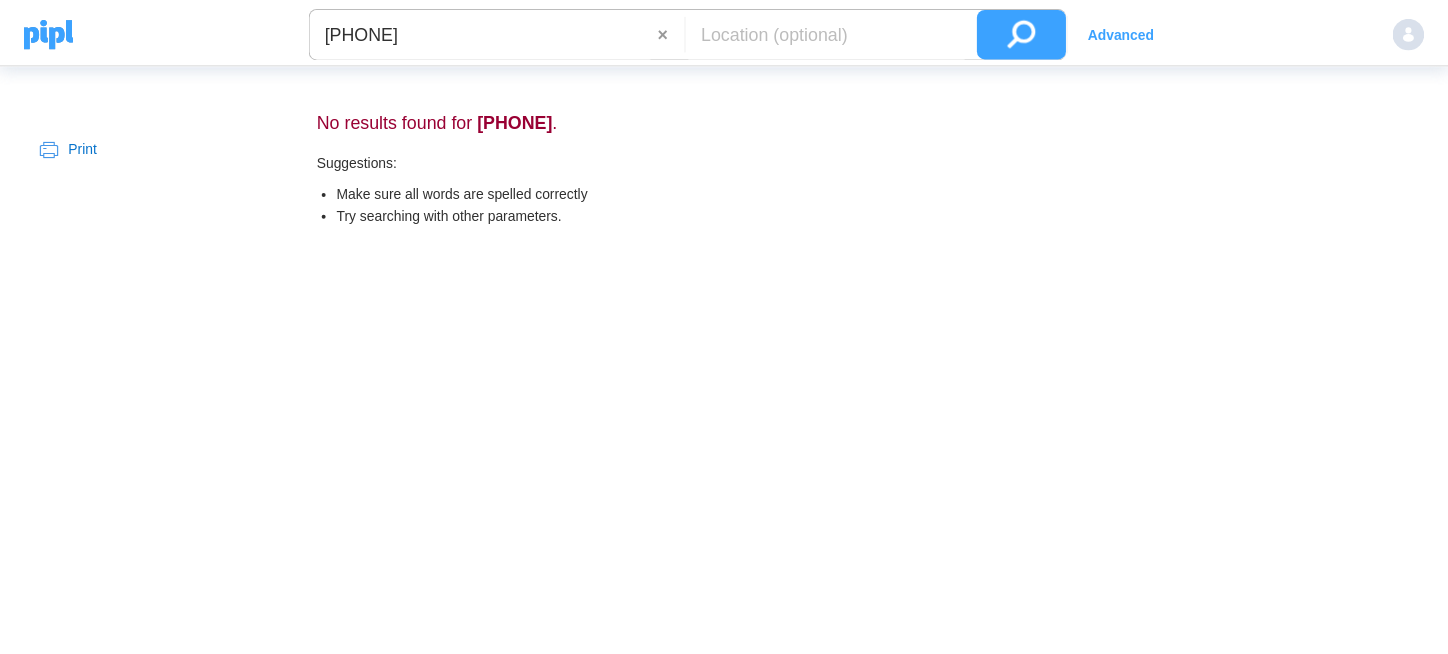 scroll, scrollTop: 0, scrollLeft: 0, axis: both 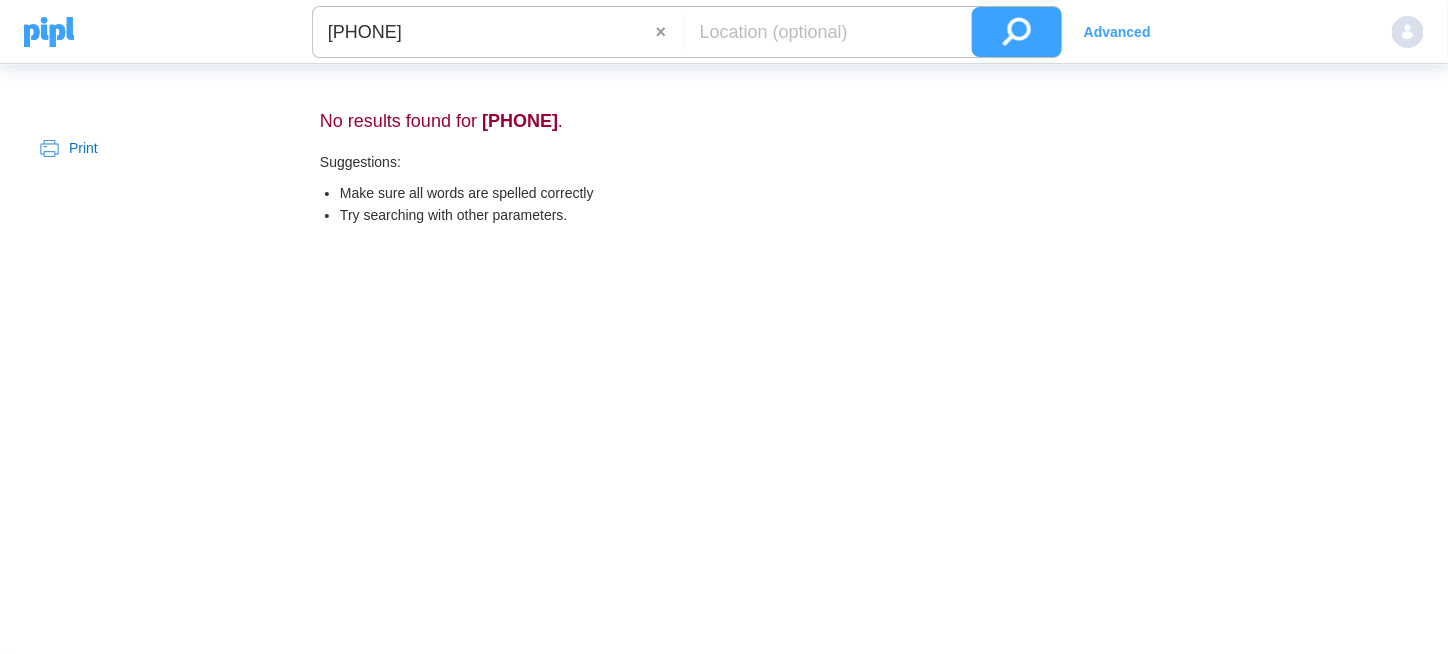 drag, startPoint x: 509, startPoint y: 40, endPoint x: 280, endPoint y: 39, distance: 229.00218 